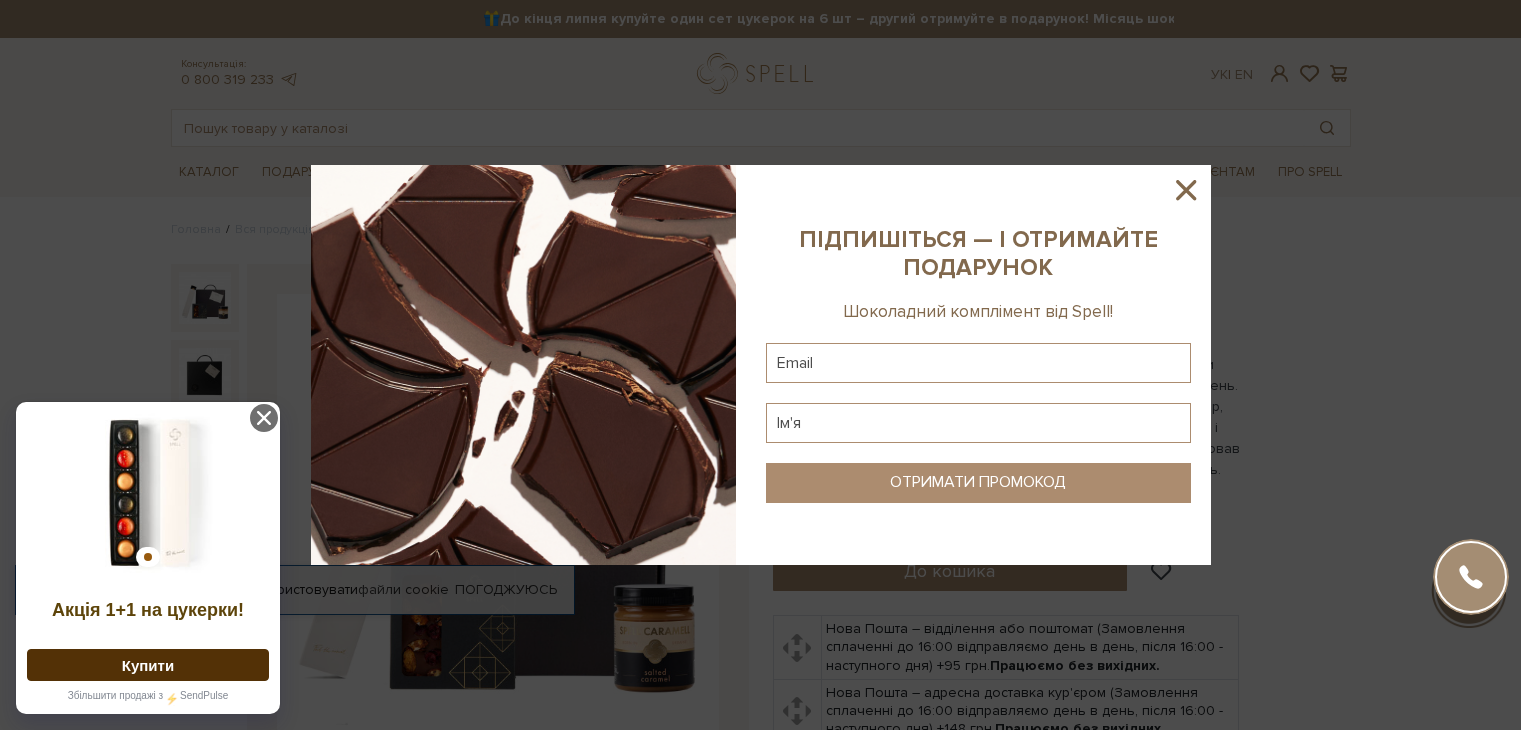 scroll, scrollTop: 0, scrollLeft: 0, axis: both 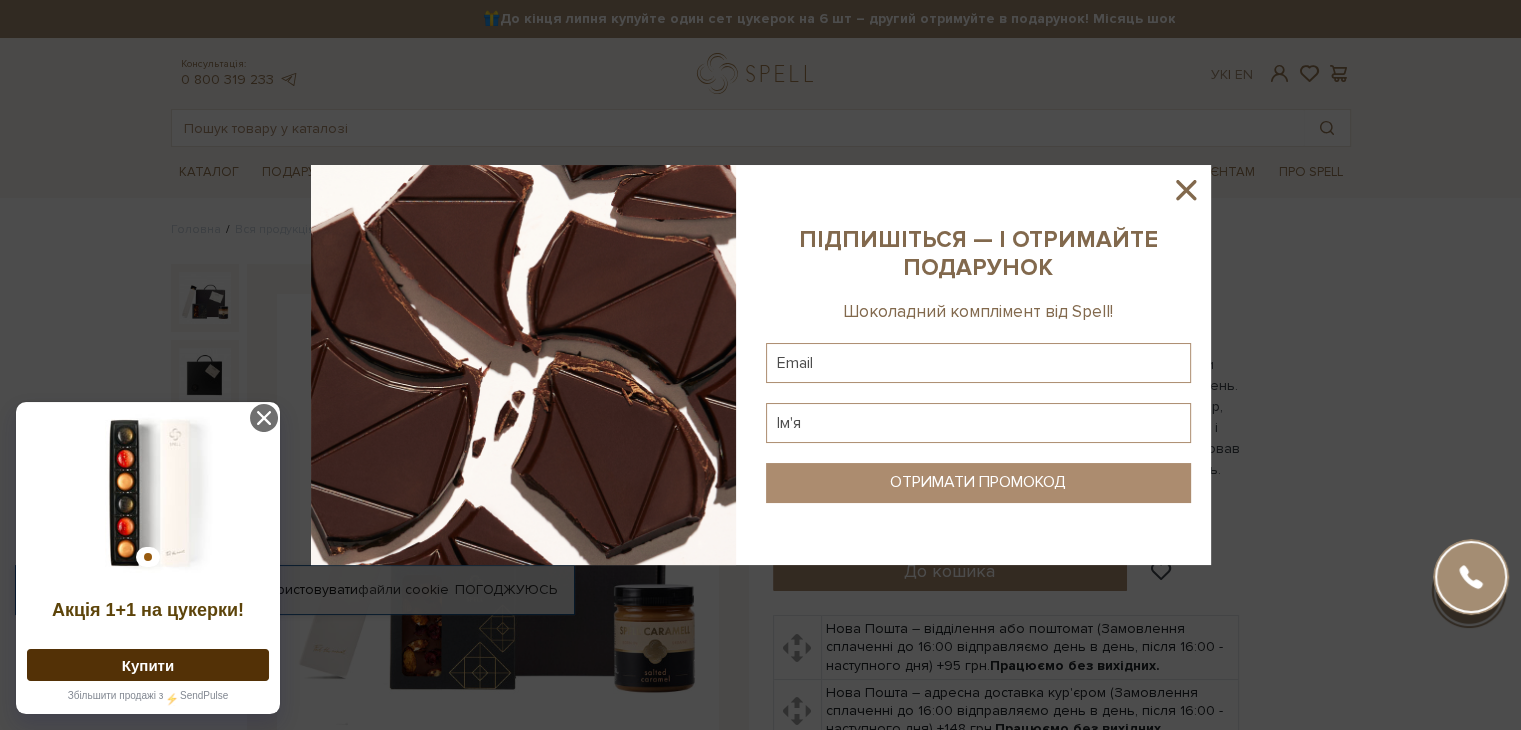 click 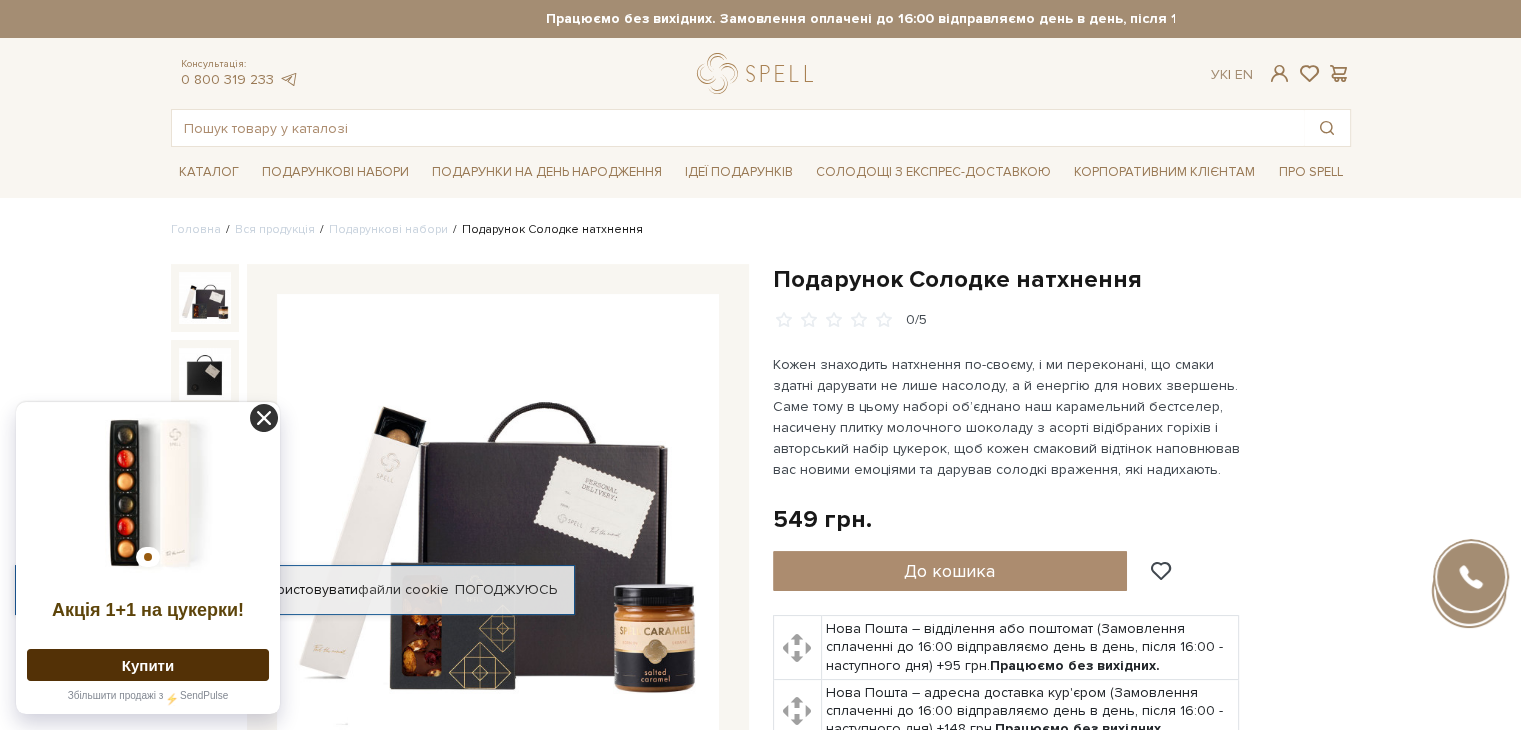 click 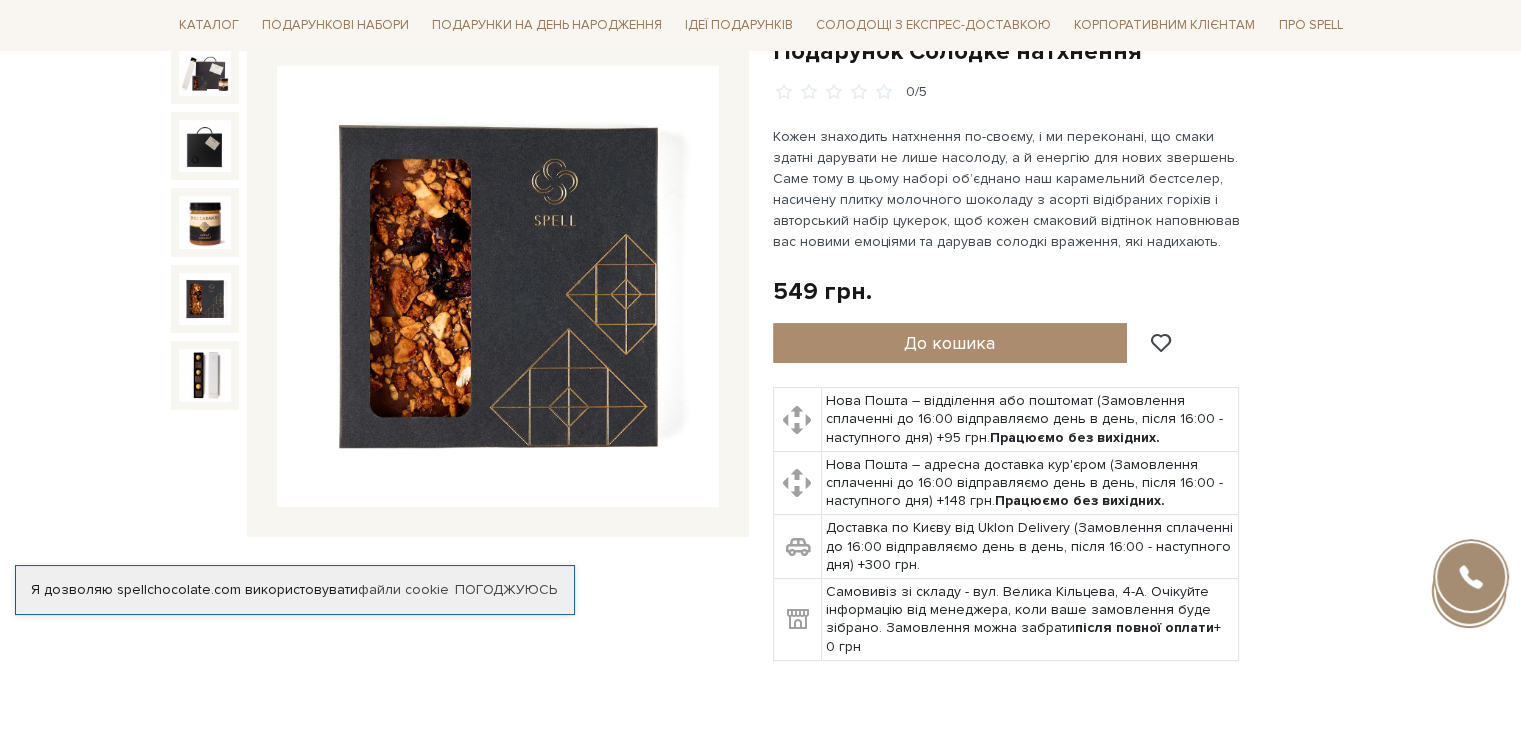scroll, scrollTop: 200, scrollLeft: 0, axis: vertical 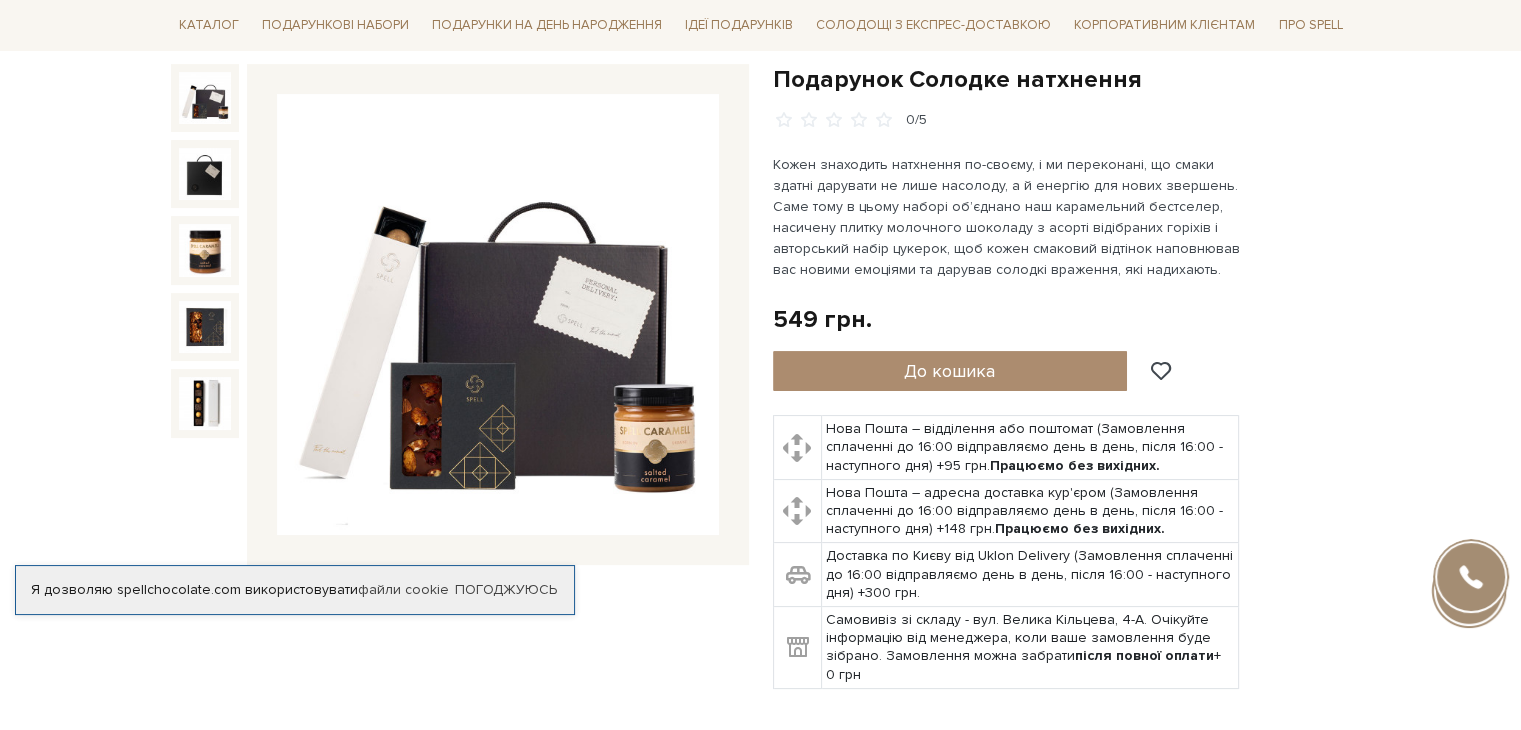 click at bounding box center (205, 98) 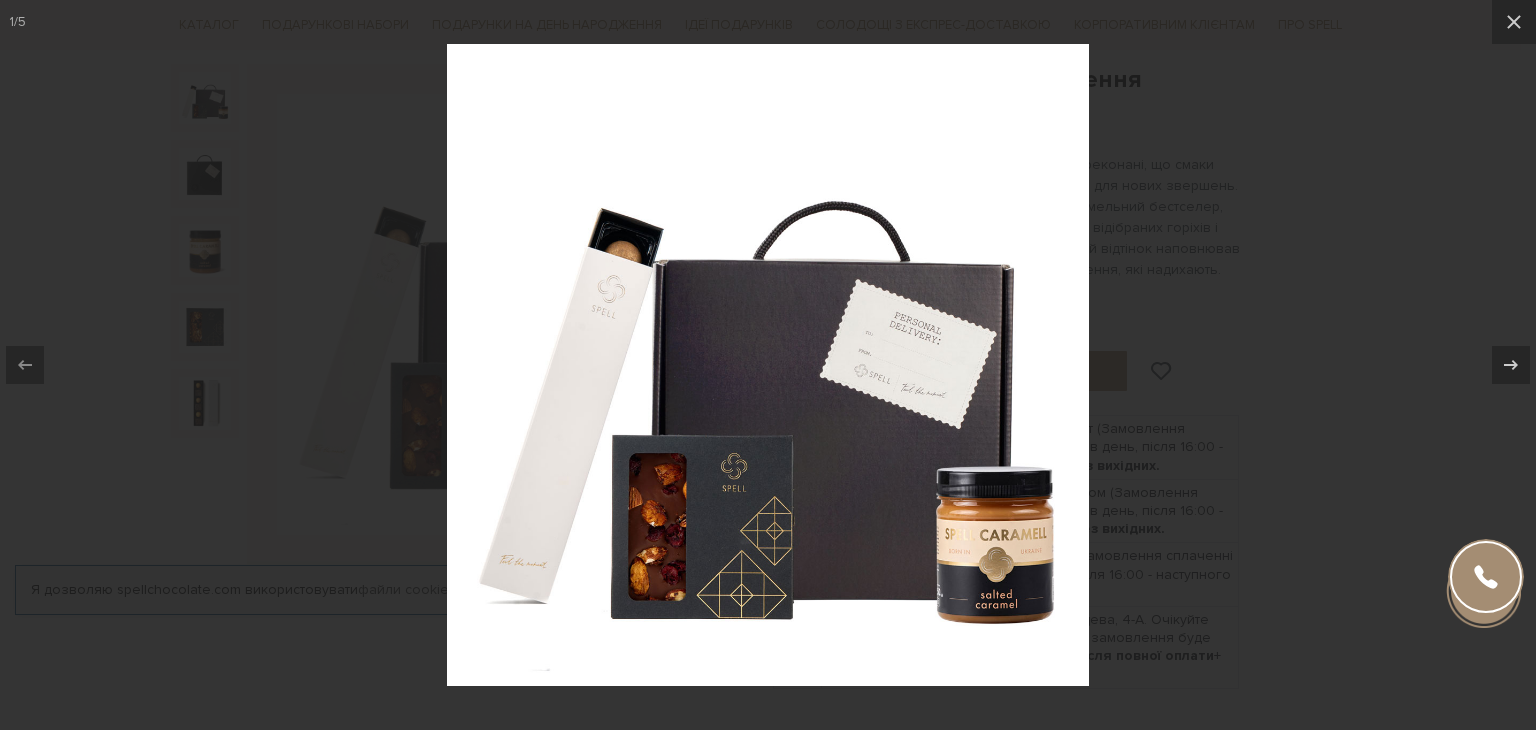 click at bounding box center [768, 365] 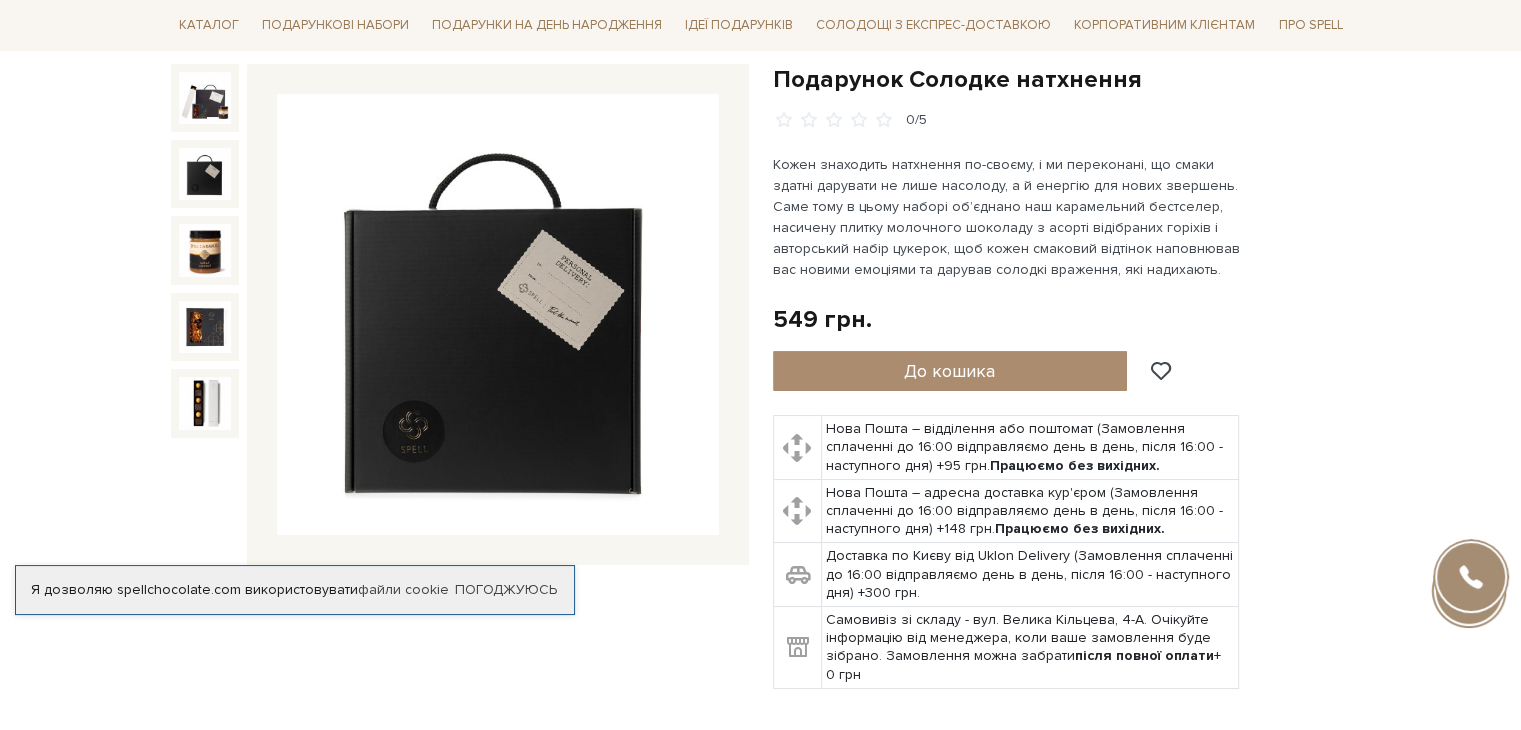 click at bounding box center [205, 174] 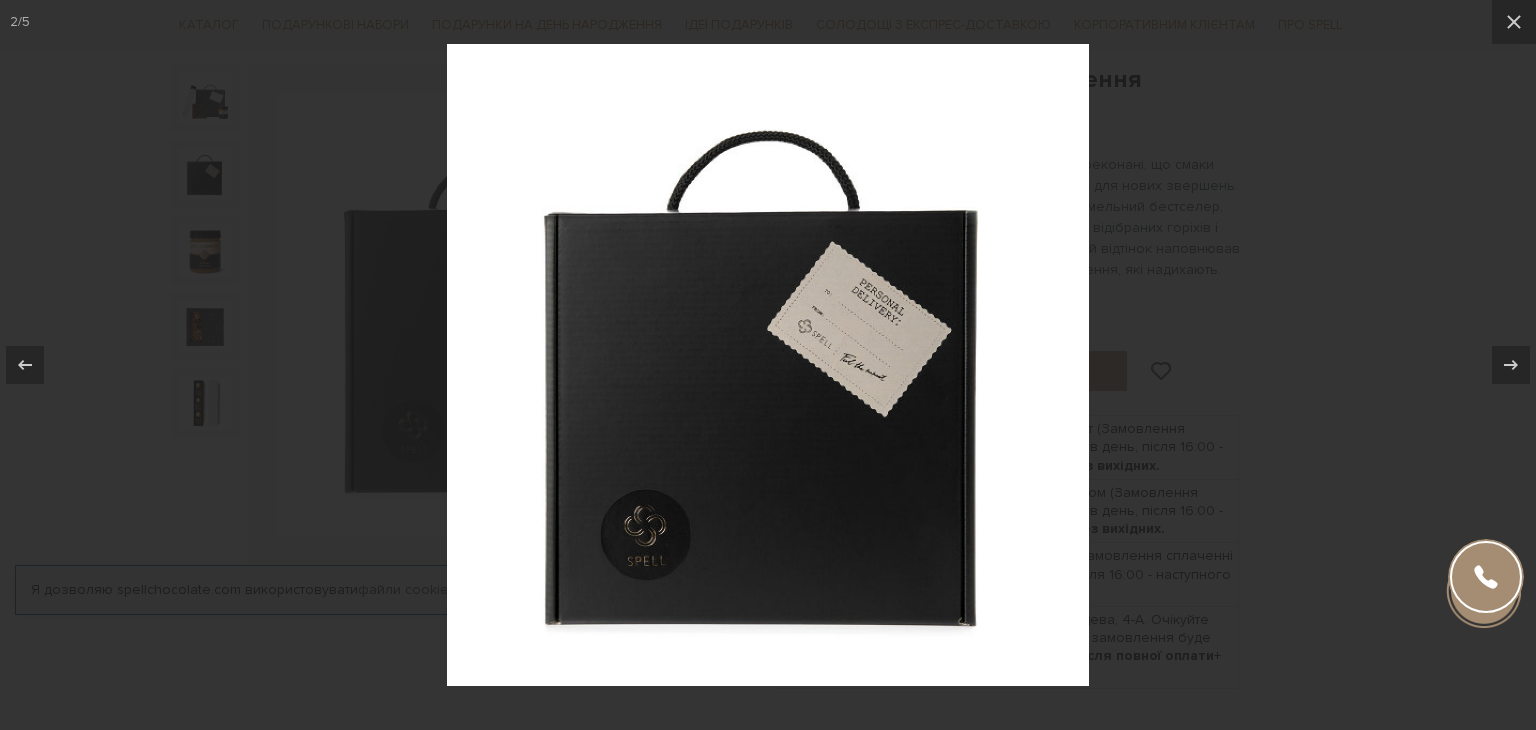 click at bounding box center (768, 365) 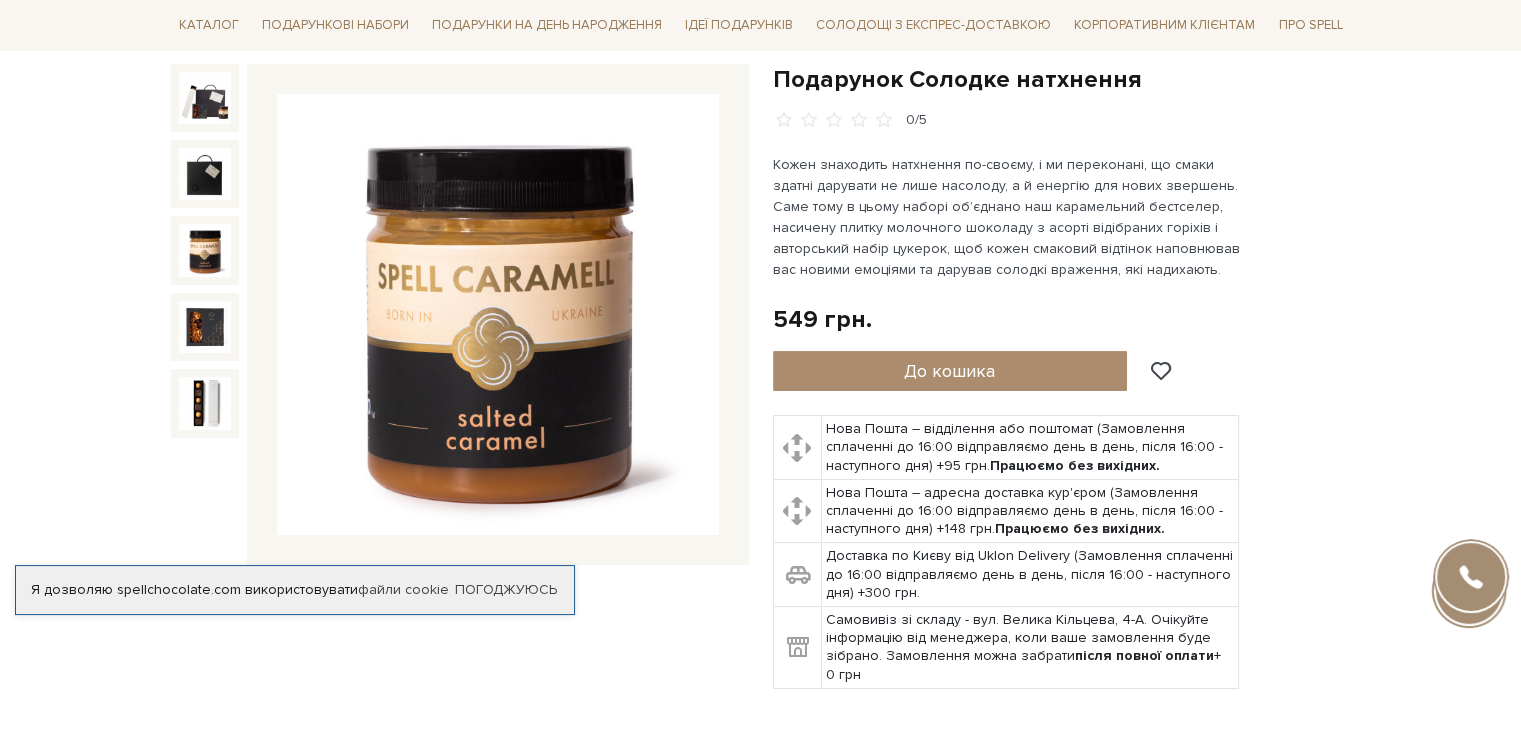 click at bounding box center (205, 250) 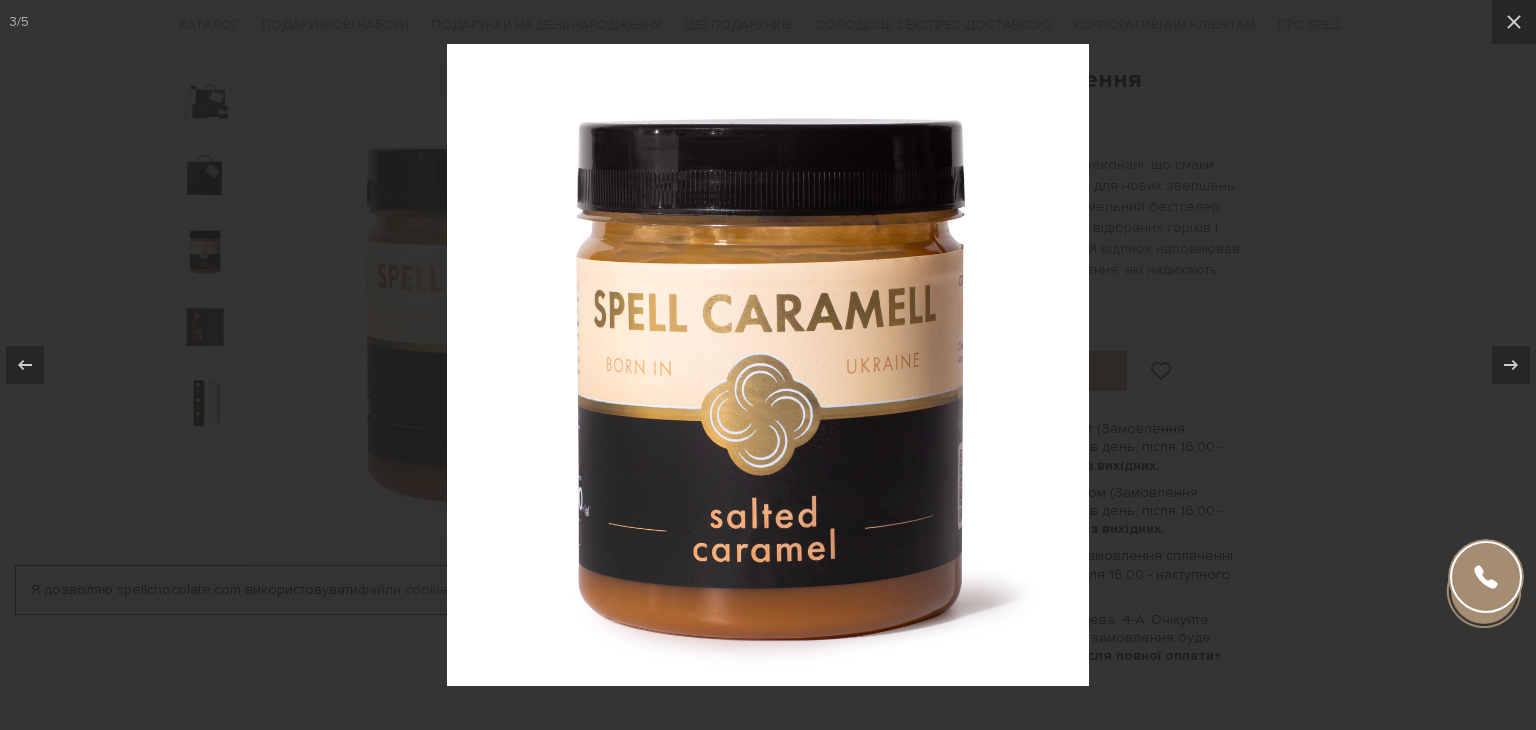 click at bounding box center (768, 365) 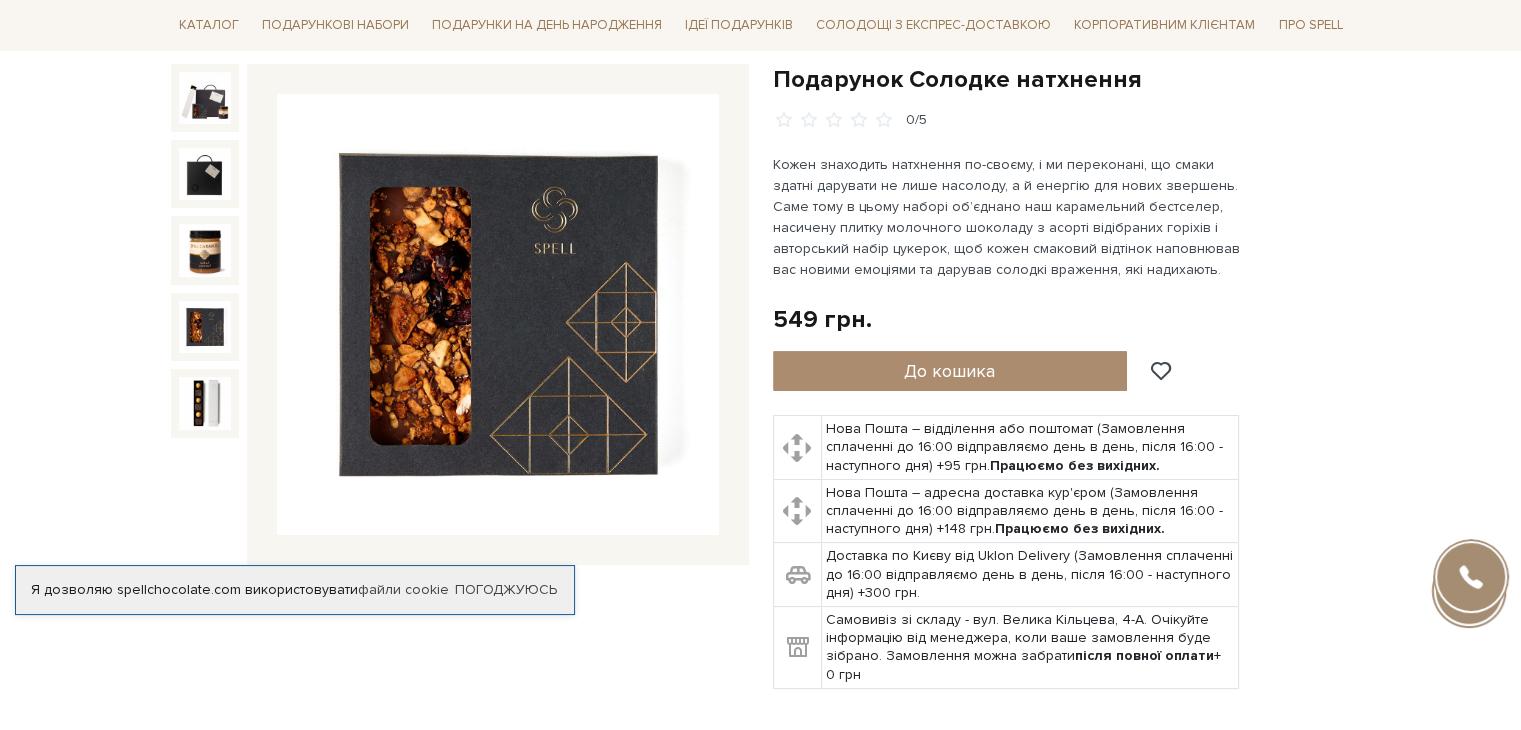 click at bounding box center [205, 327] 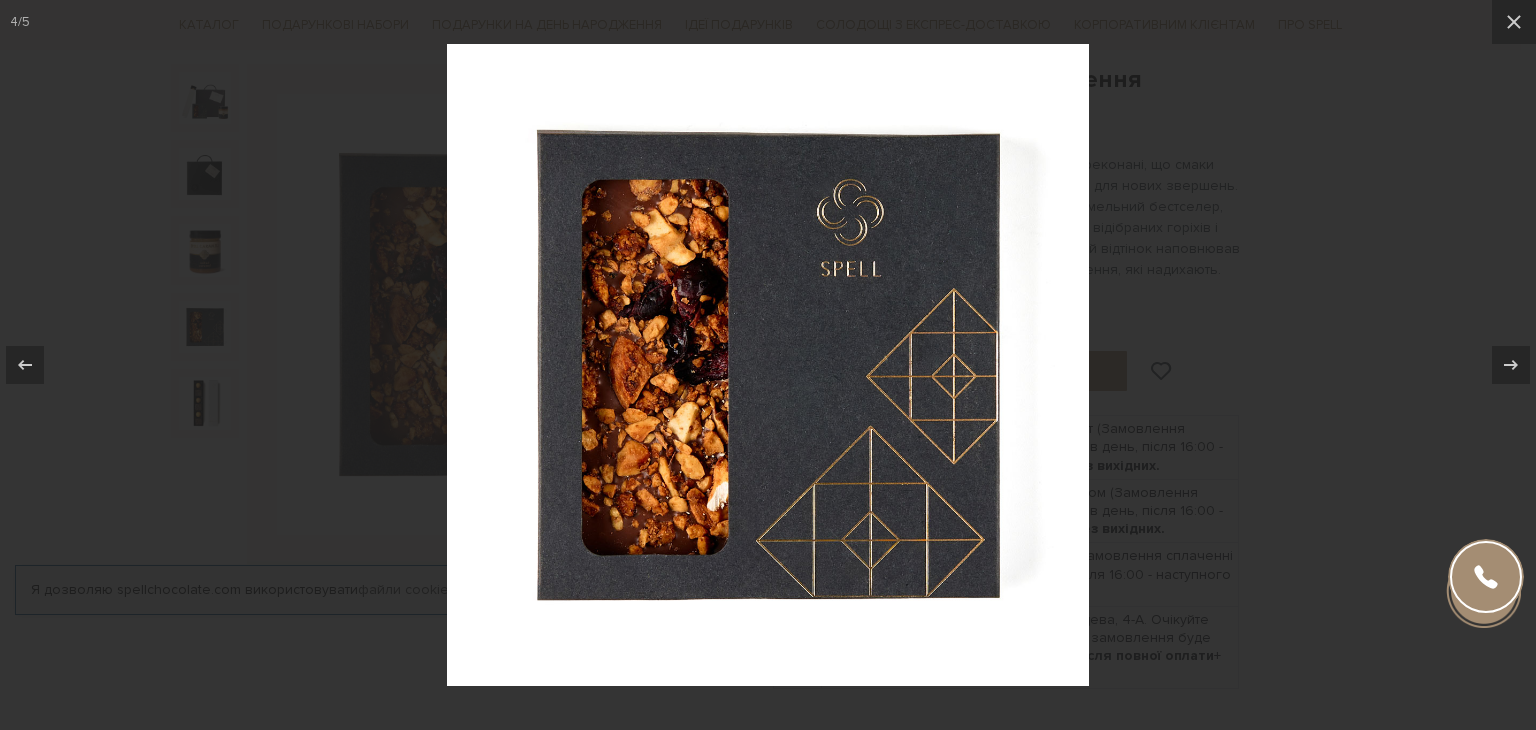 click at bounding box center [768, 365] 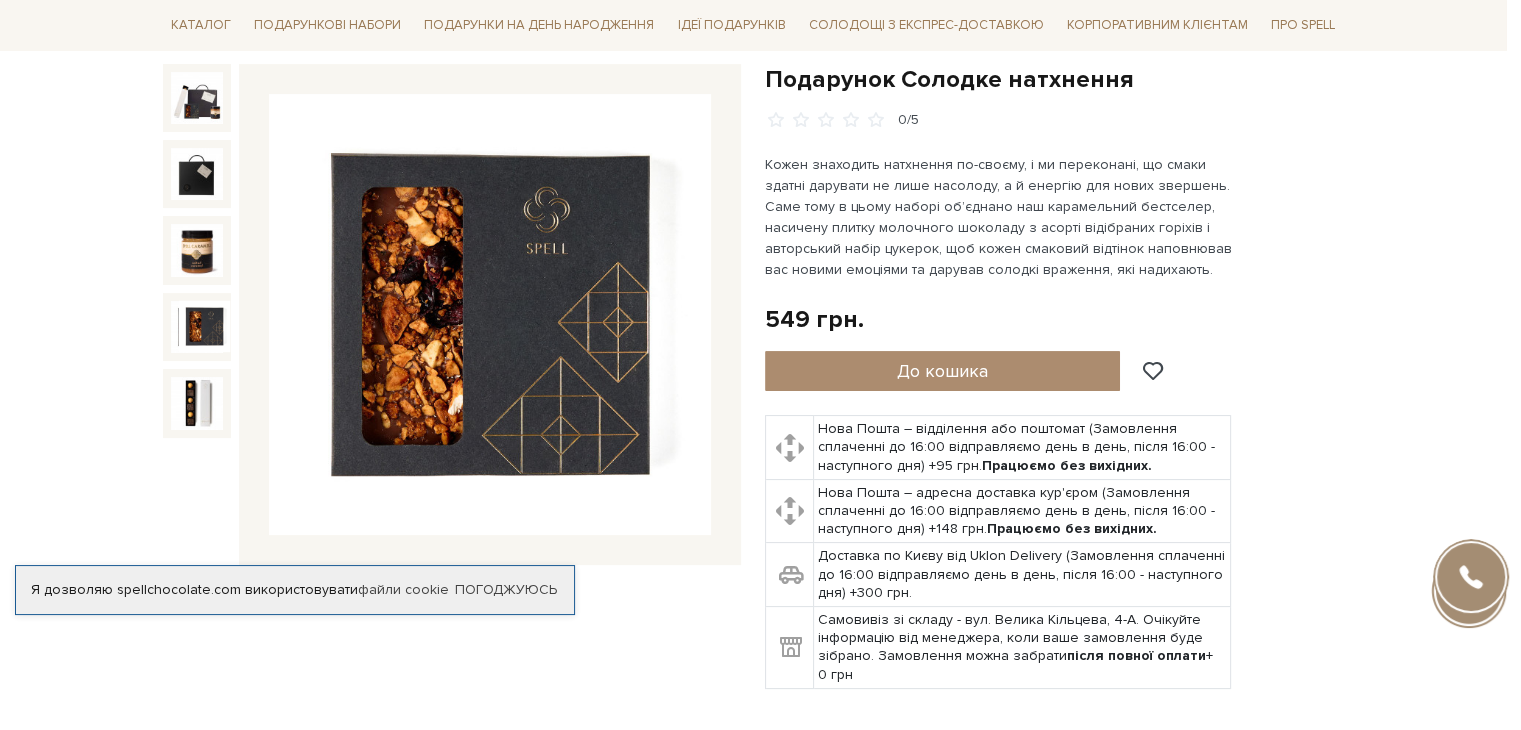 click at bounding box center [197, 403] 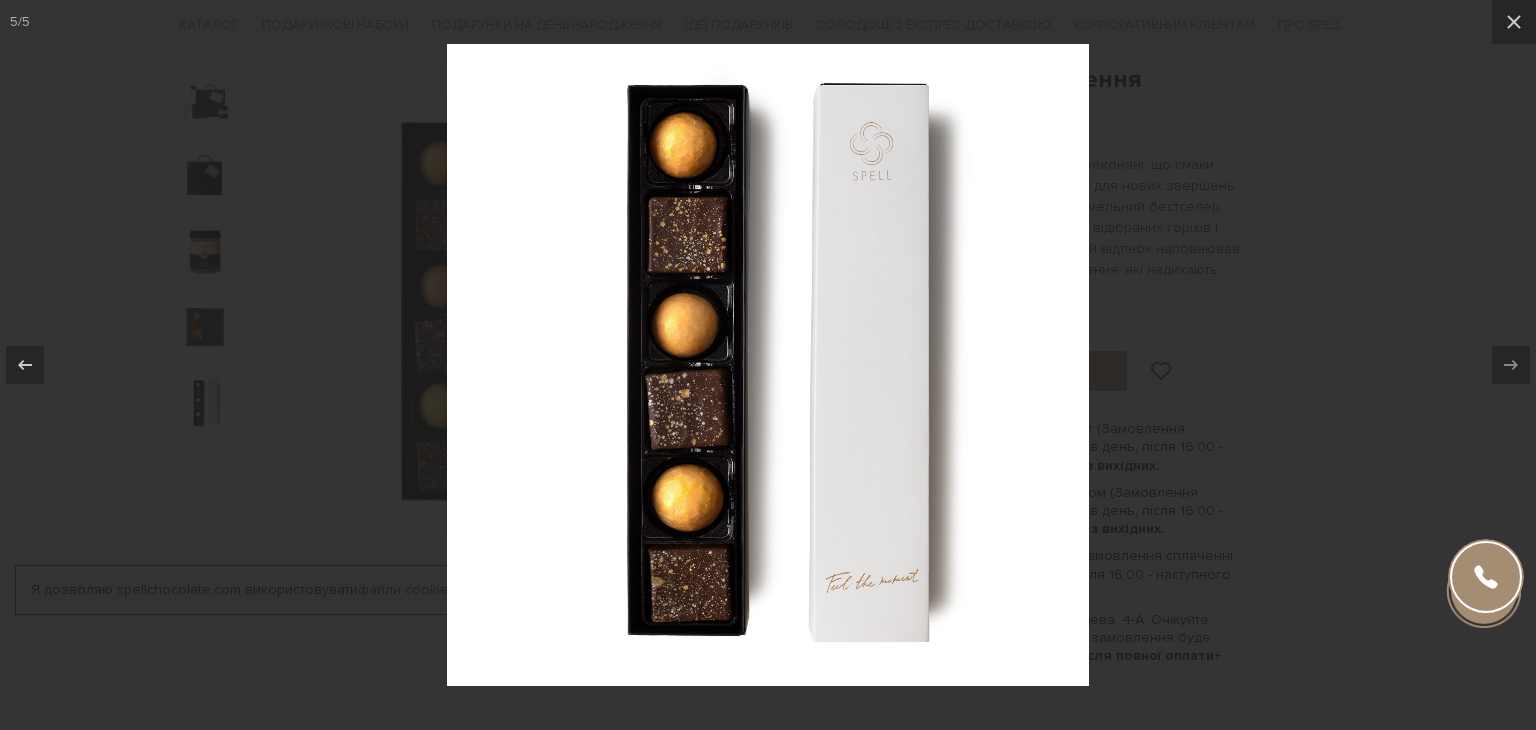 click at bounding box center [768, 365] 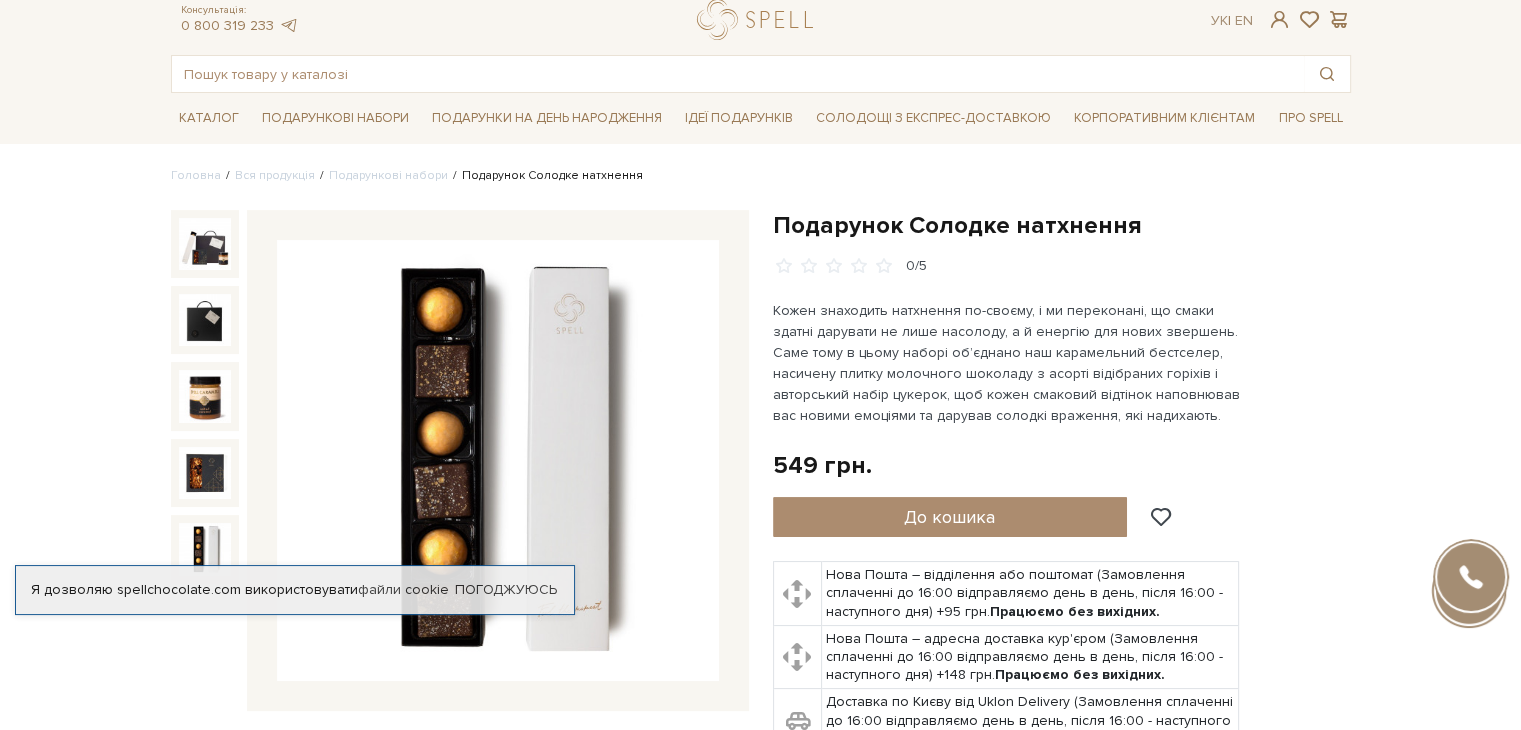 scroll, scrollTop: 0, scrollLeft: 0, axis: both 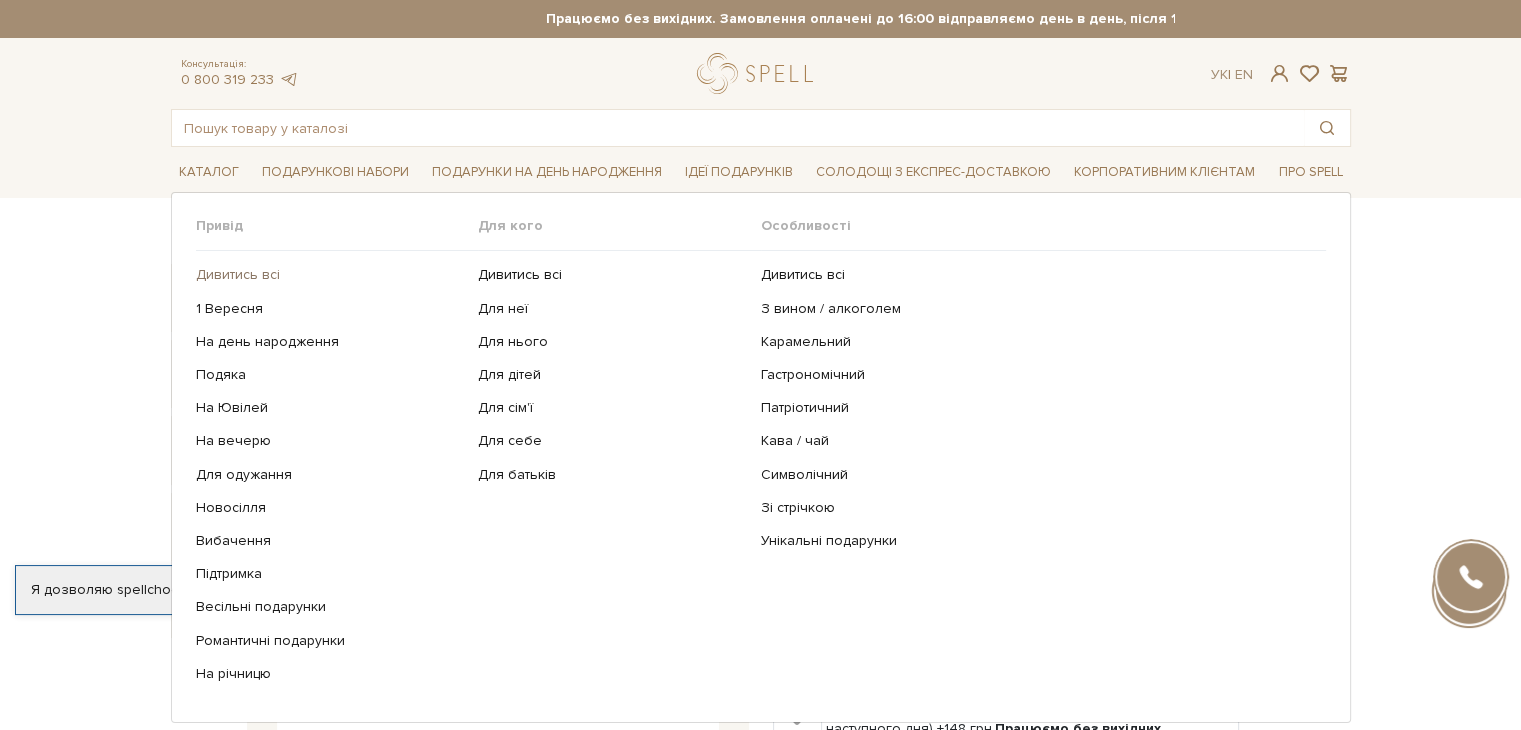 click on "Дивитись всі" at bounding box center [330, 275] 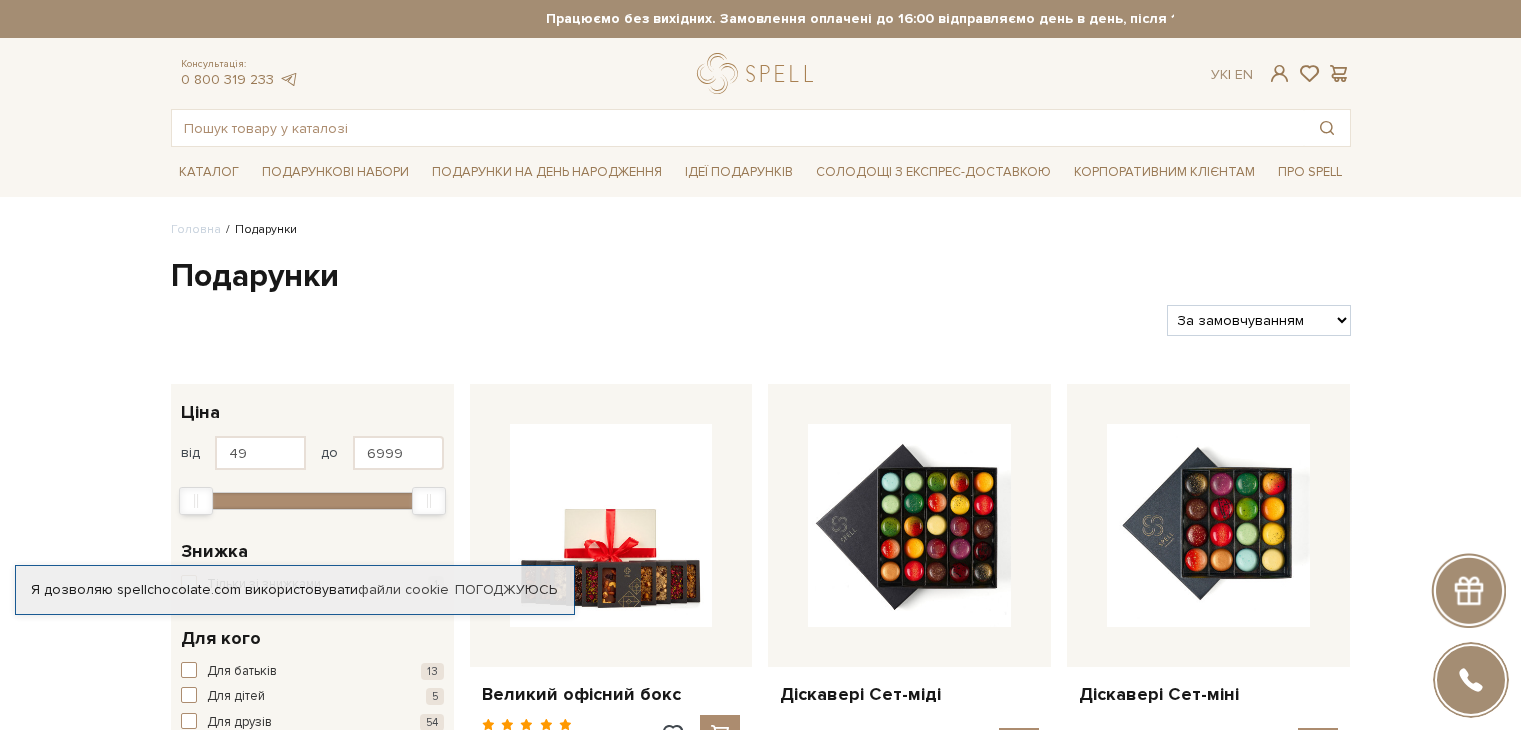 scroll, scrollTop: 100, scrollLeft: 0, axis: vertical 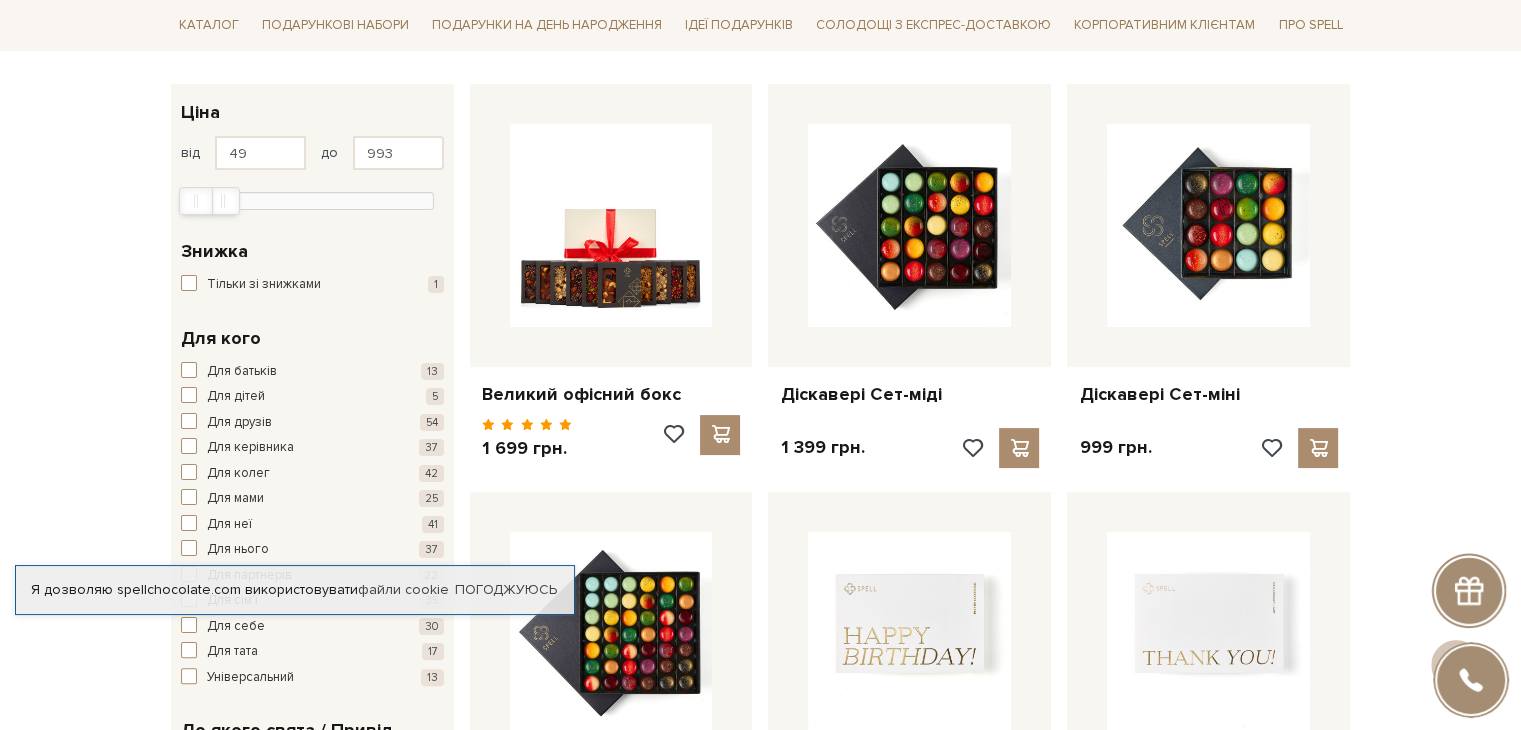 drag, startPoint x: 416, startPoint y: 199, endPoint x: 203, endPoint y: 198, distance: 213.00235 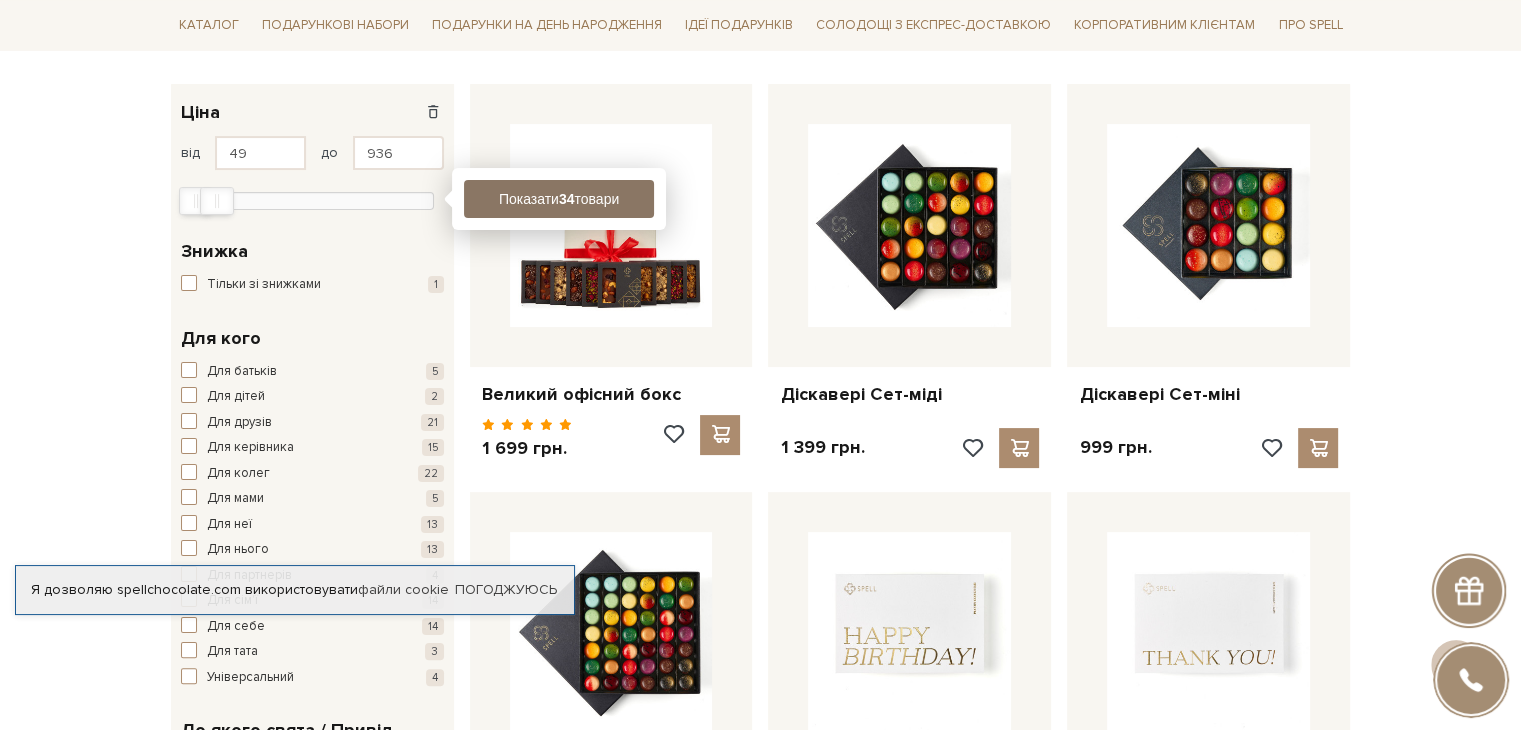click on "Показати  34  товари" at bounding box center [559, 199] 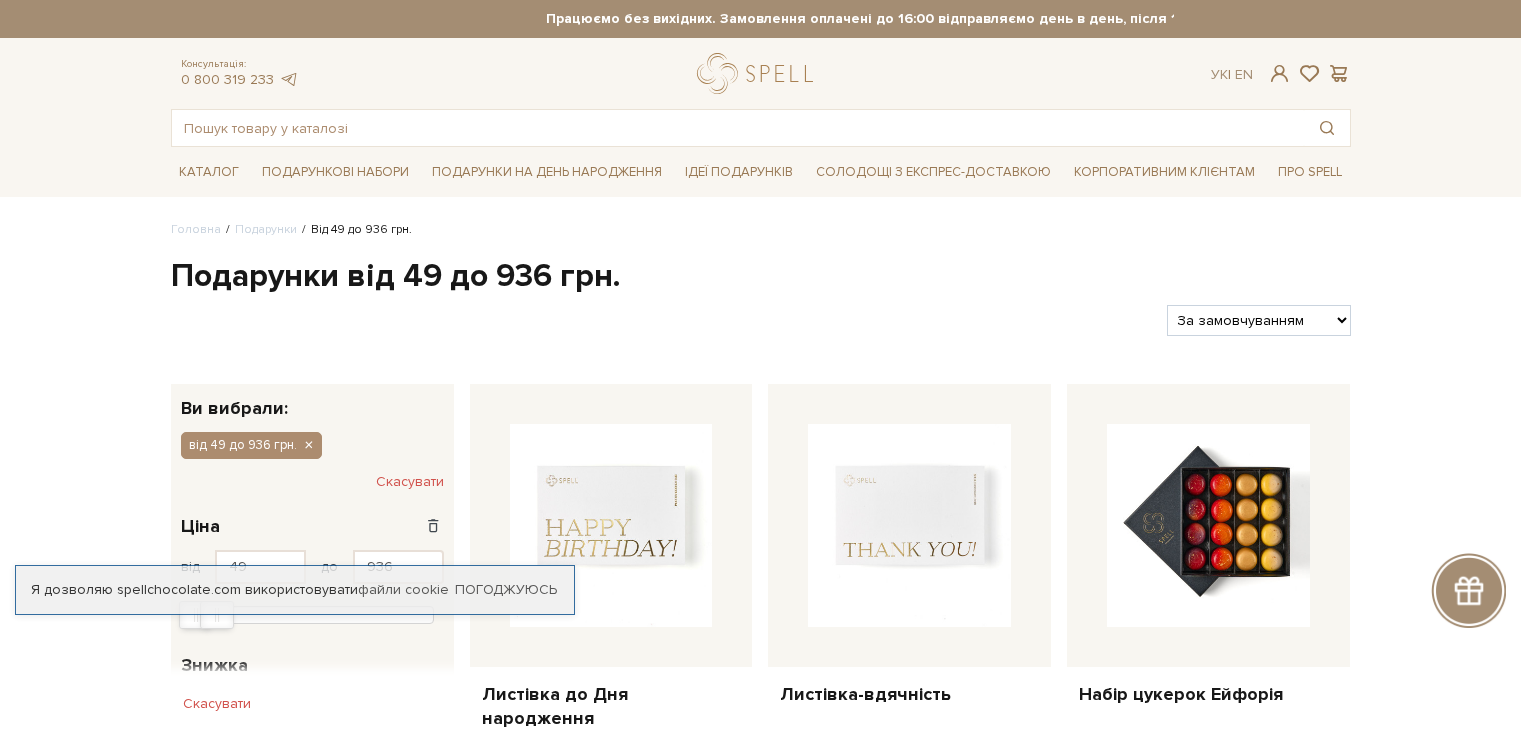 scroll, scrollTop: 0, scrollLeft: 0, axis: both 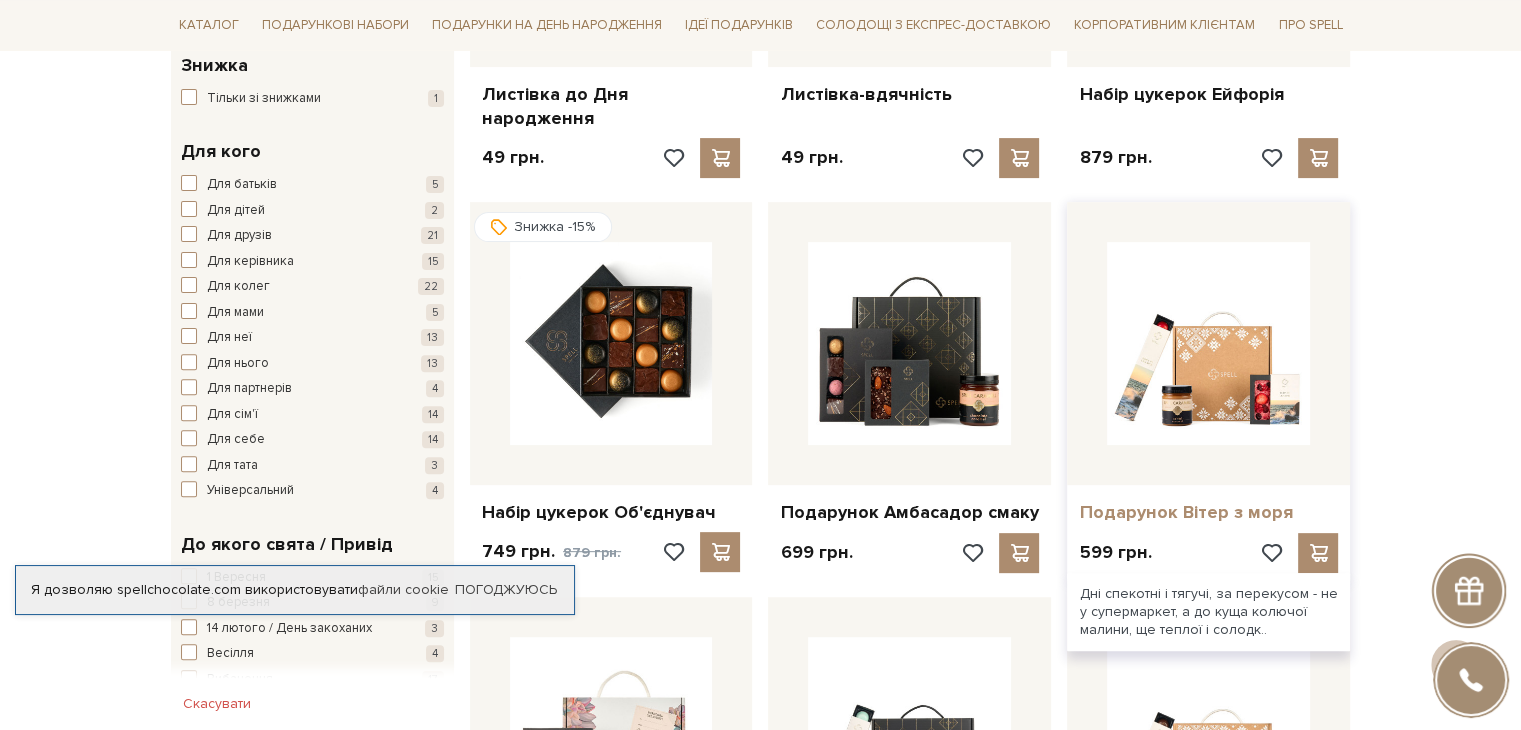 click on "Подарунок Вітер з моря" at bounding box center [1208, 512] 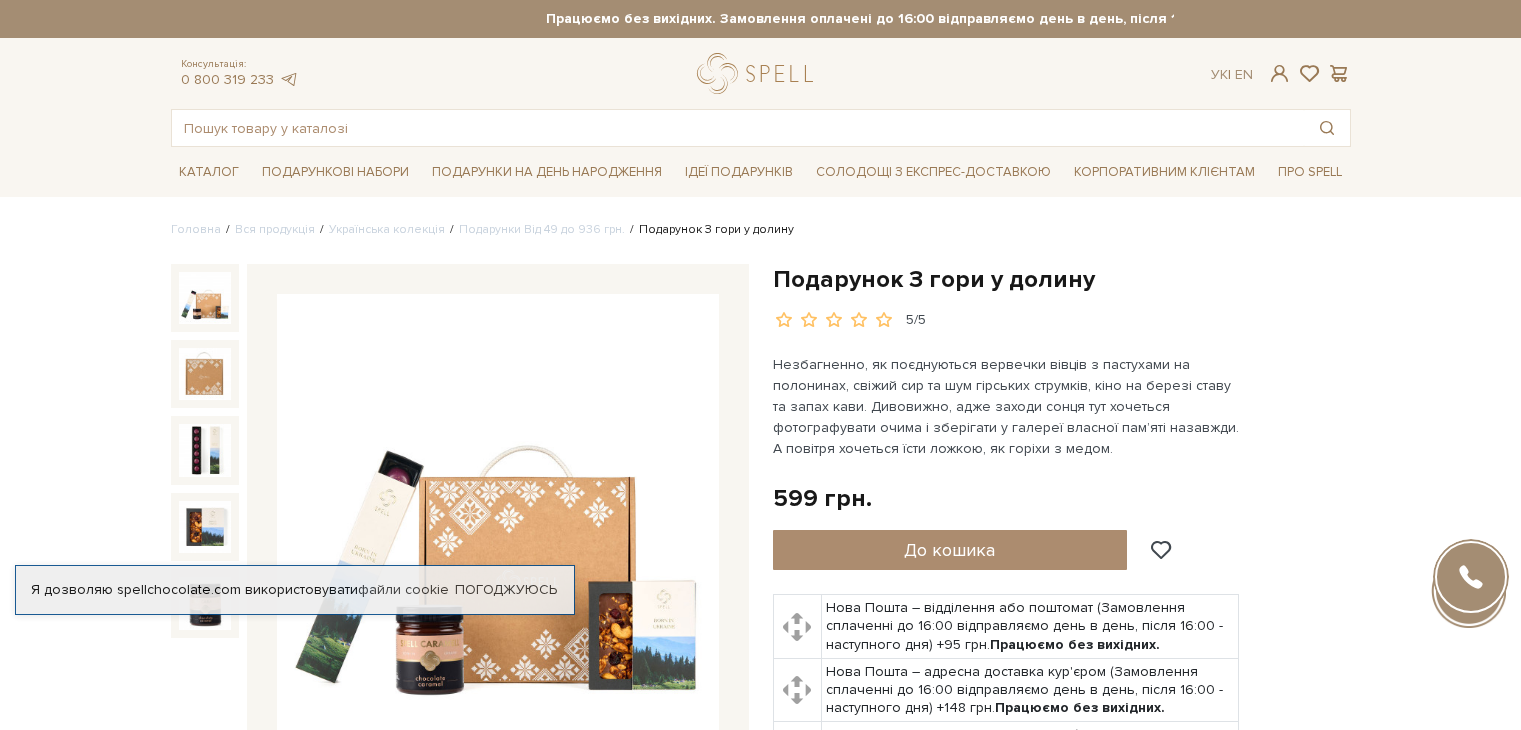 scroll, scrollTop: 0, scrollLeft: 0, axis: both 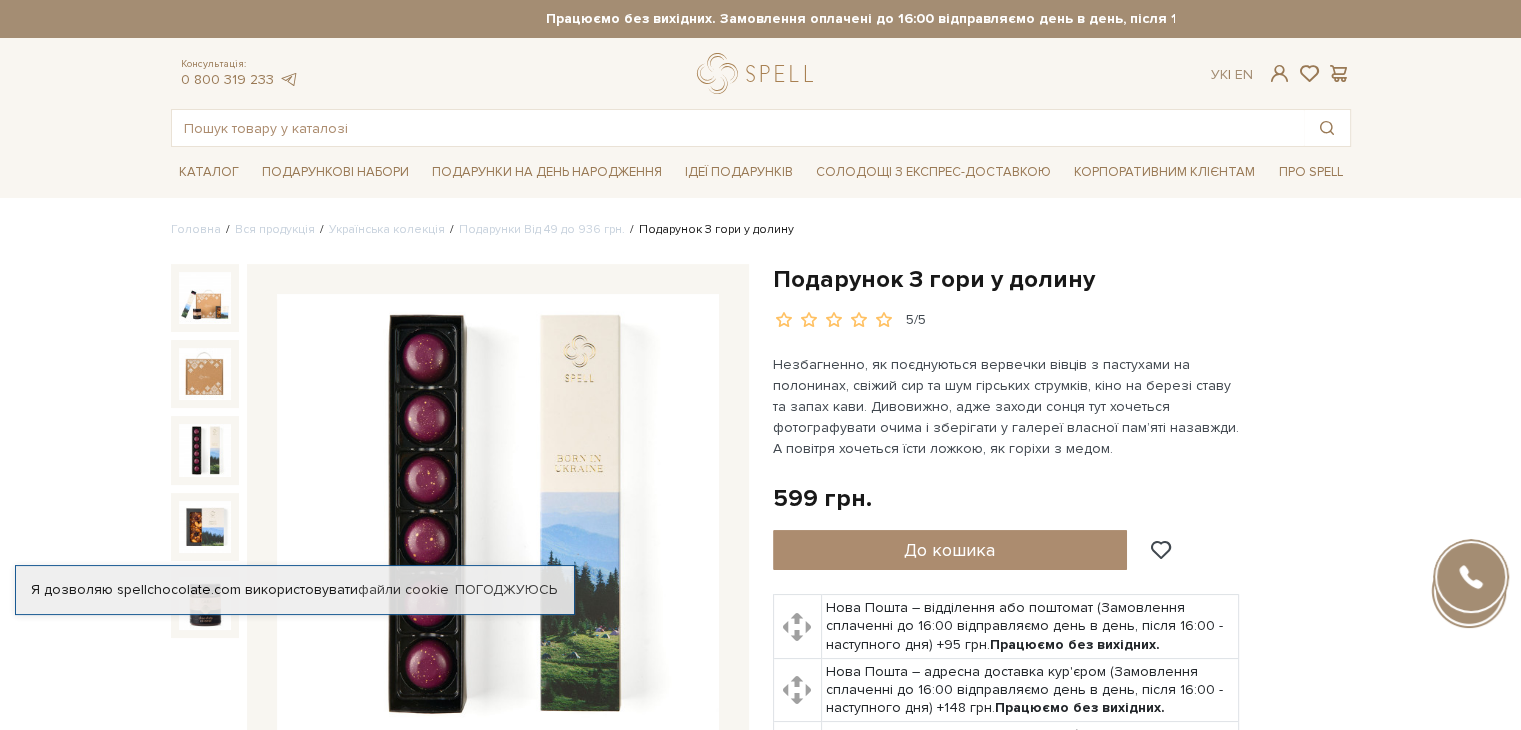 click at bounding box center (205, 450) 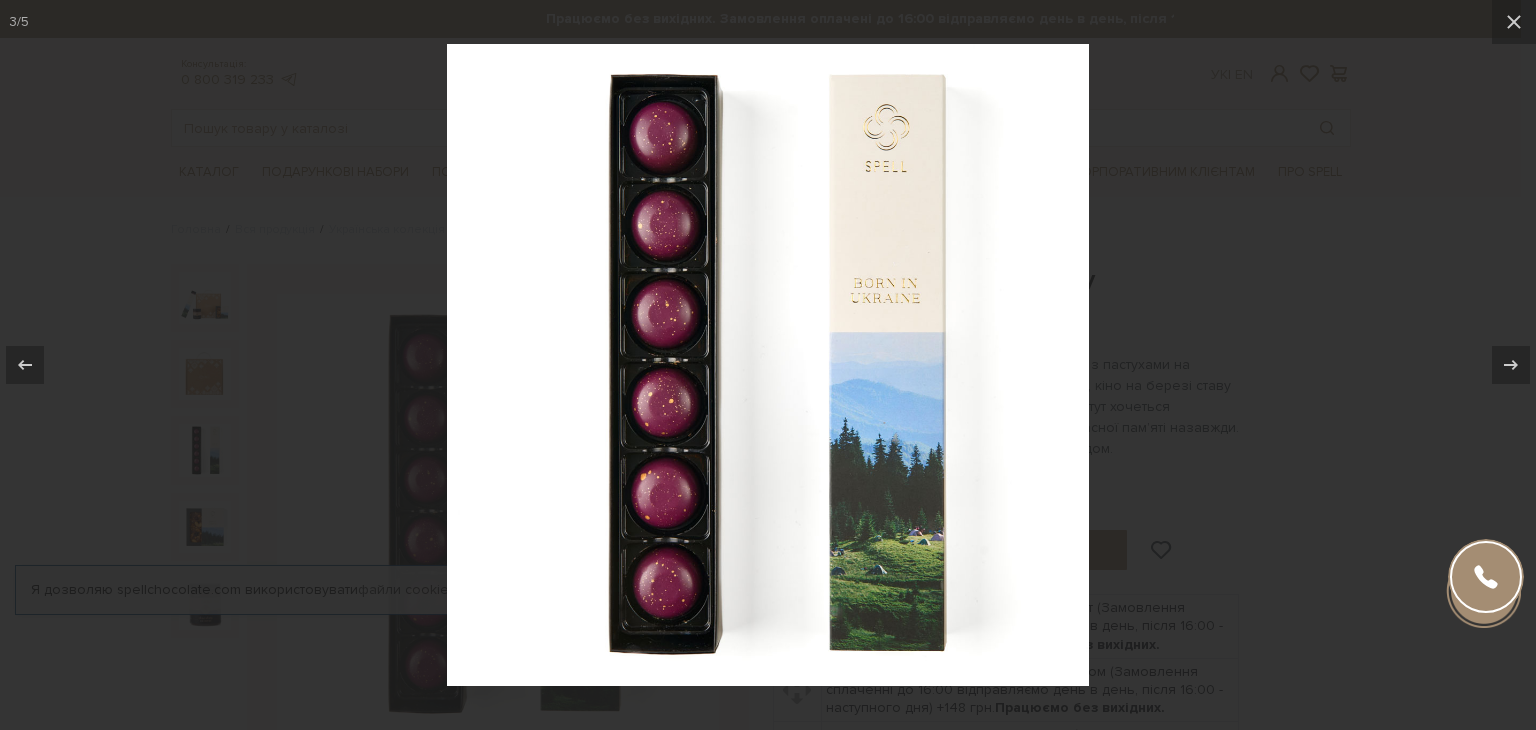 click at bounding box center (768, 365) 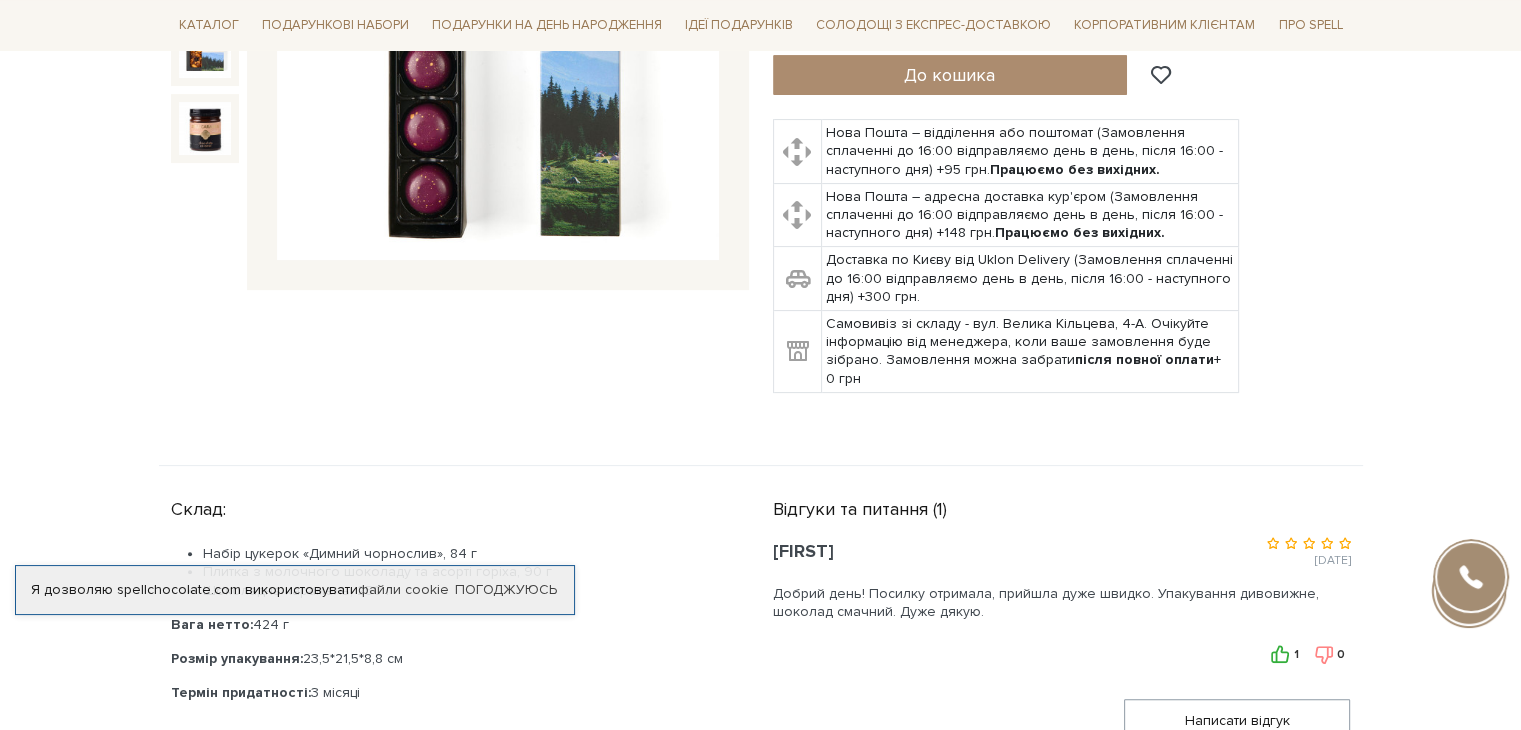 scroll, scrollTop: 600, scrollLeft: 0, axis: vertical 